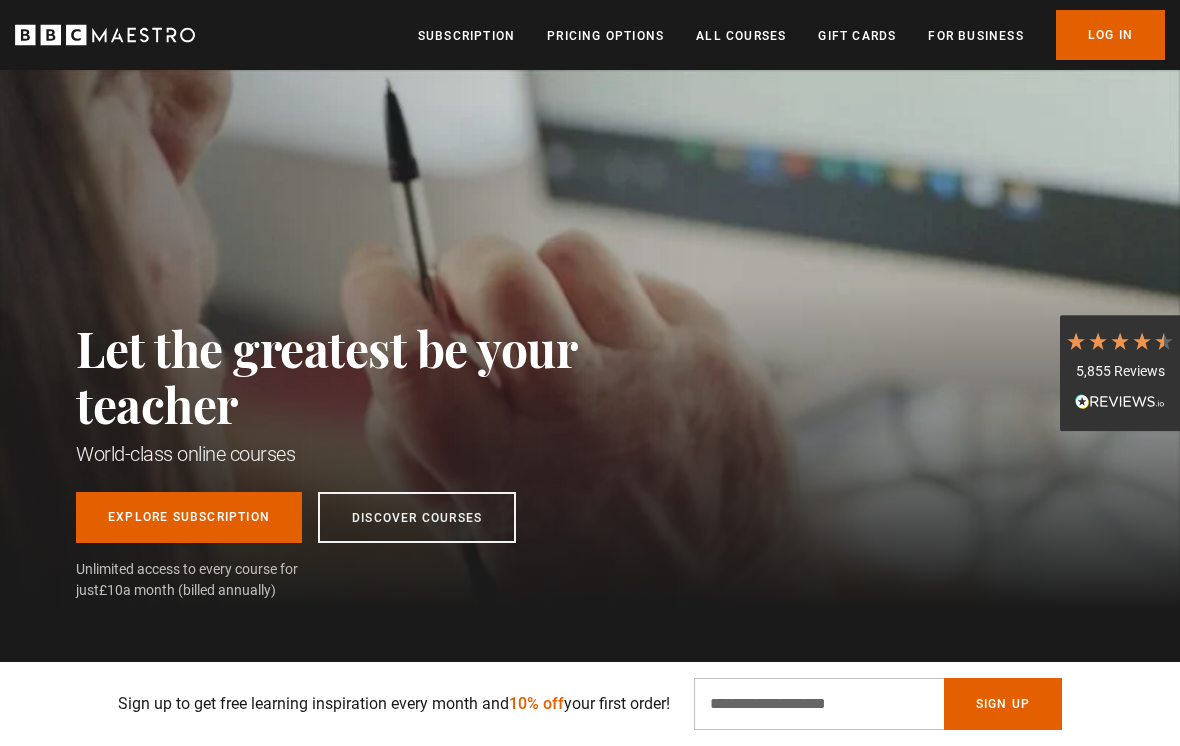 scroll, scrollTop: 57, scrollLeft: 0, axis: vertical 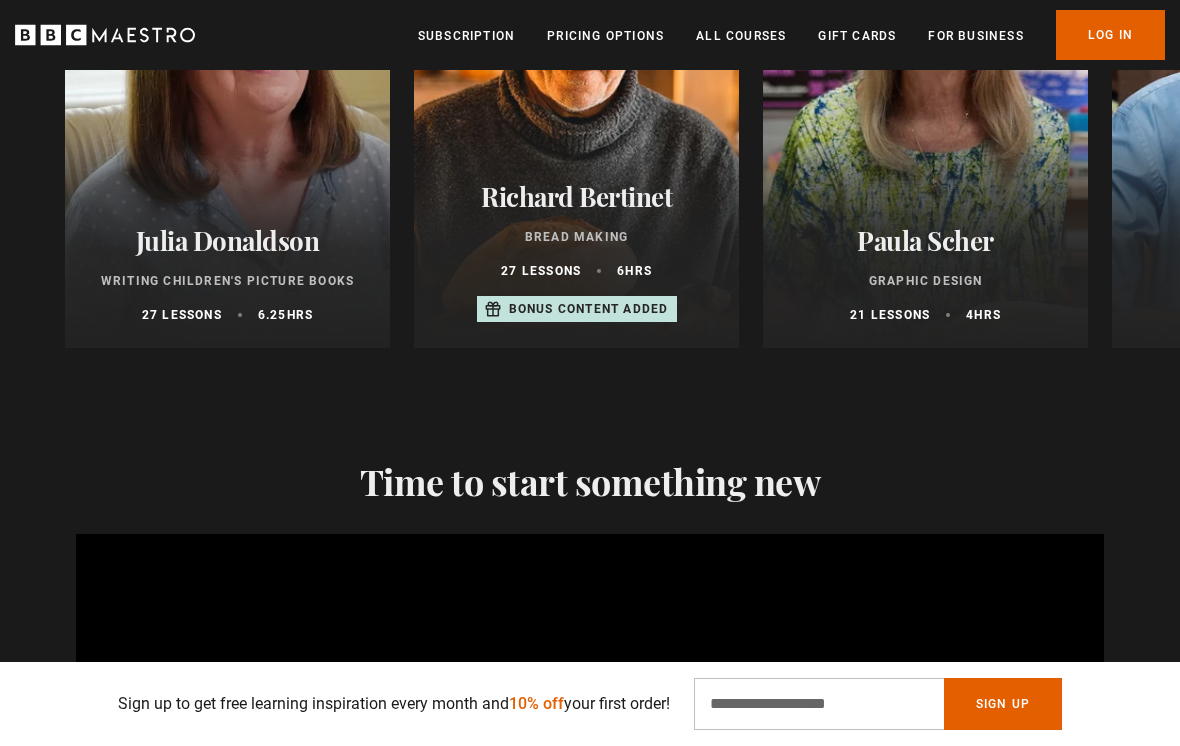 click at bounding box center [227, 108] 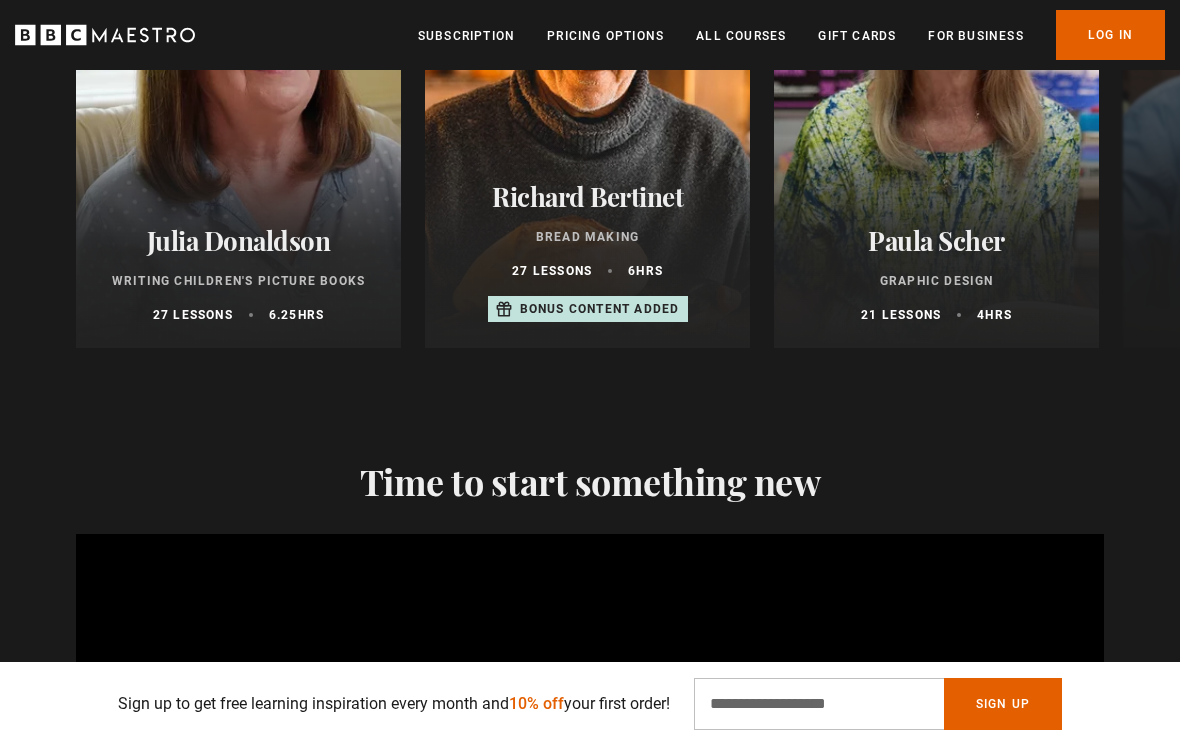 scroll, scrollTop: 0, scrollLeft: 226, axis: horizontal 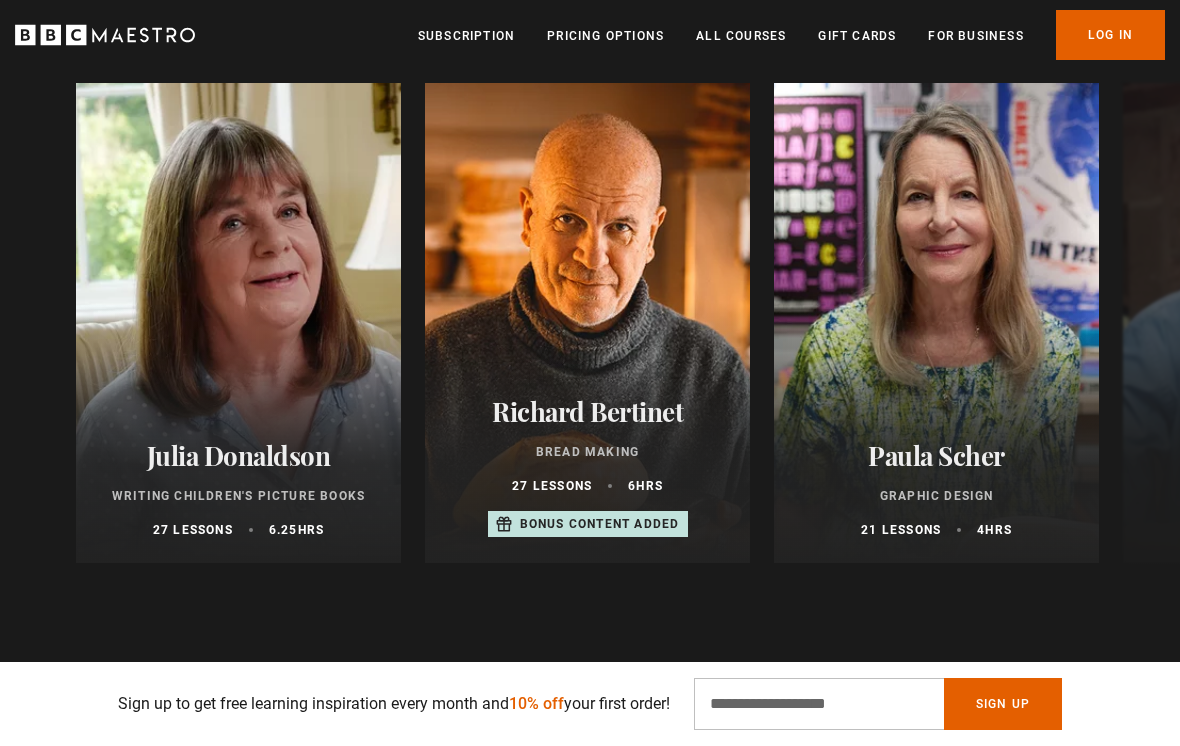 click at bounding box center [238, 323] 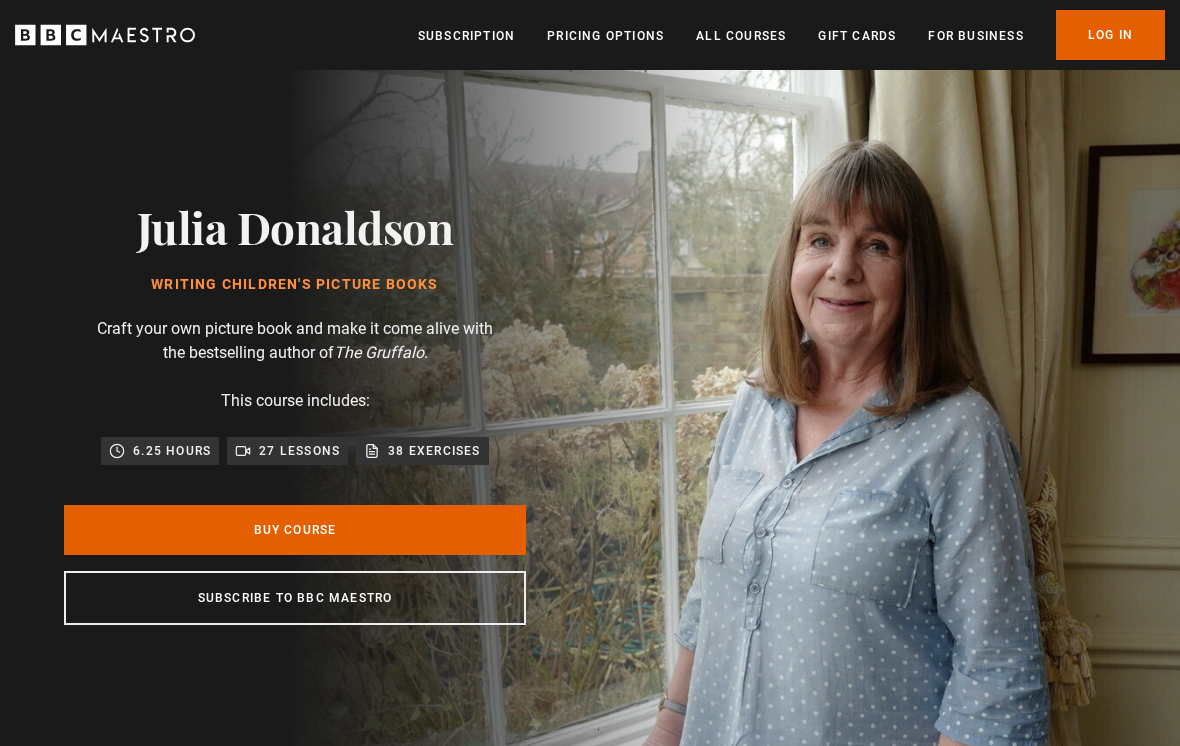 scroll, scrollTop: 0, scrollLeft: 0, axis: both 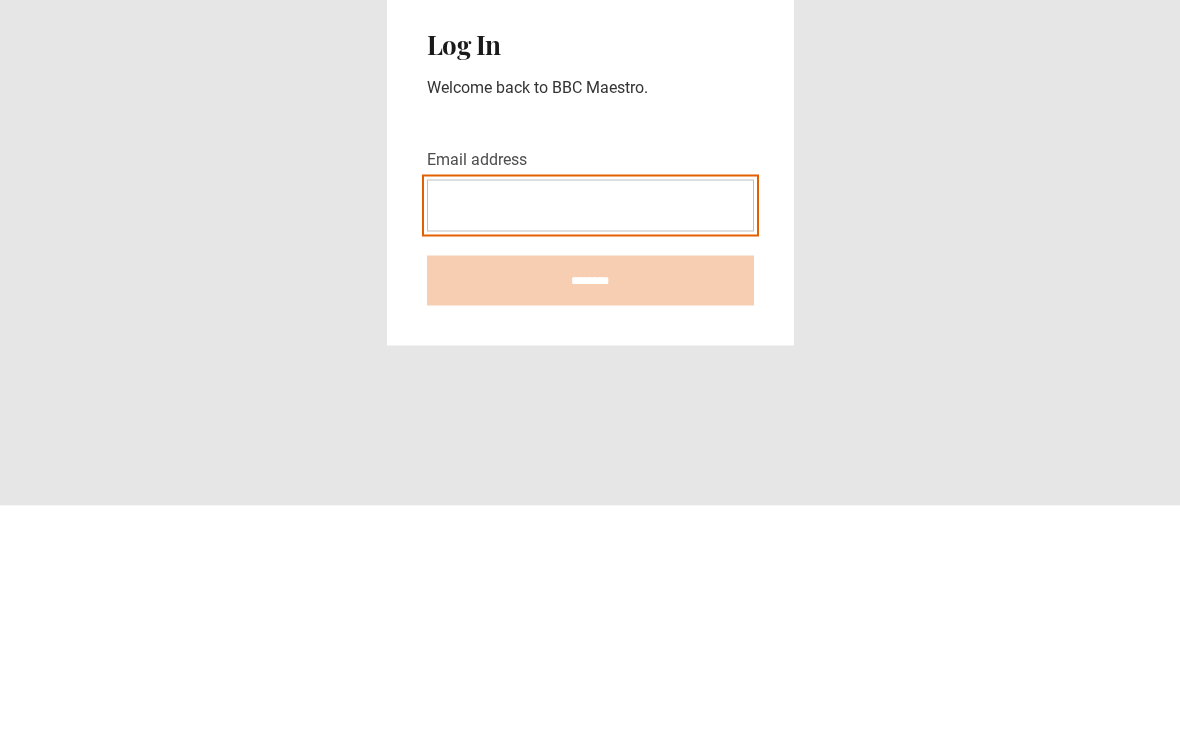 type on "**********" 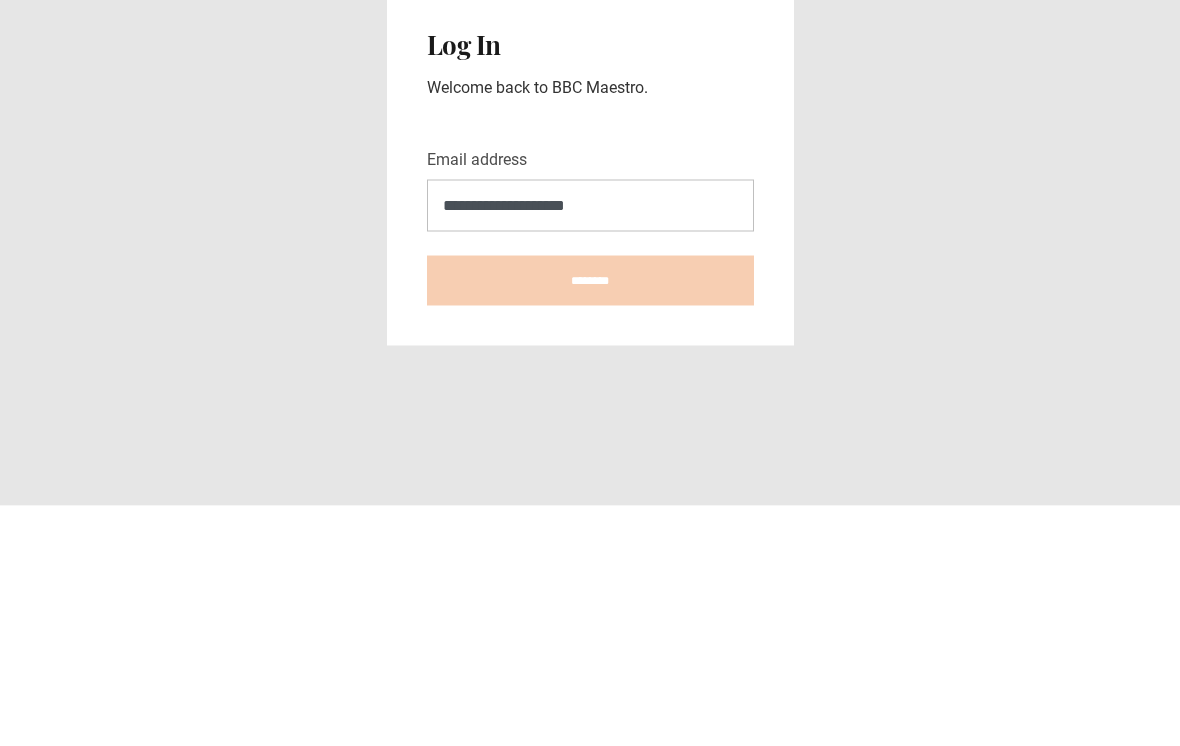 click on "********" at bounding box center (590, 521) 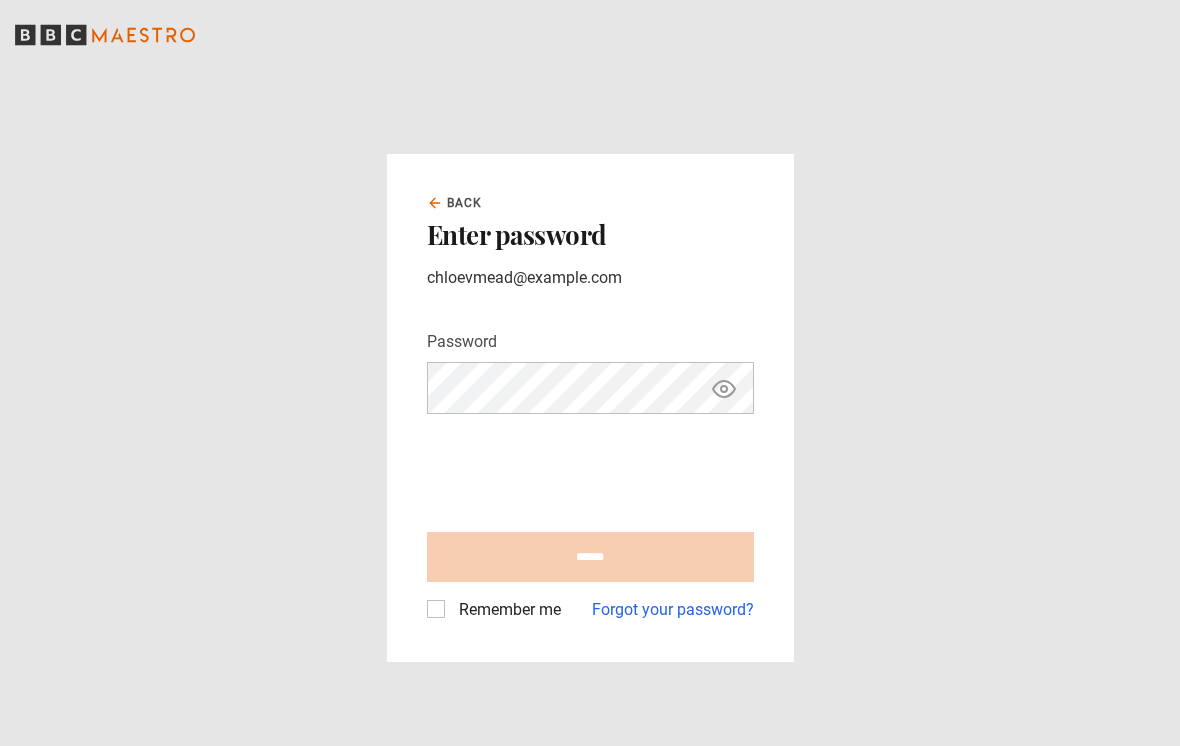 scroll, scrollTop: 0, scrollLeft: 0, axis: both 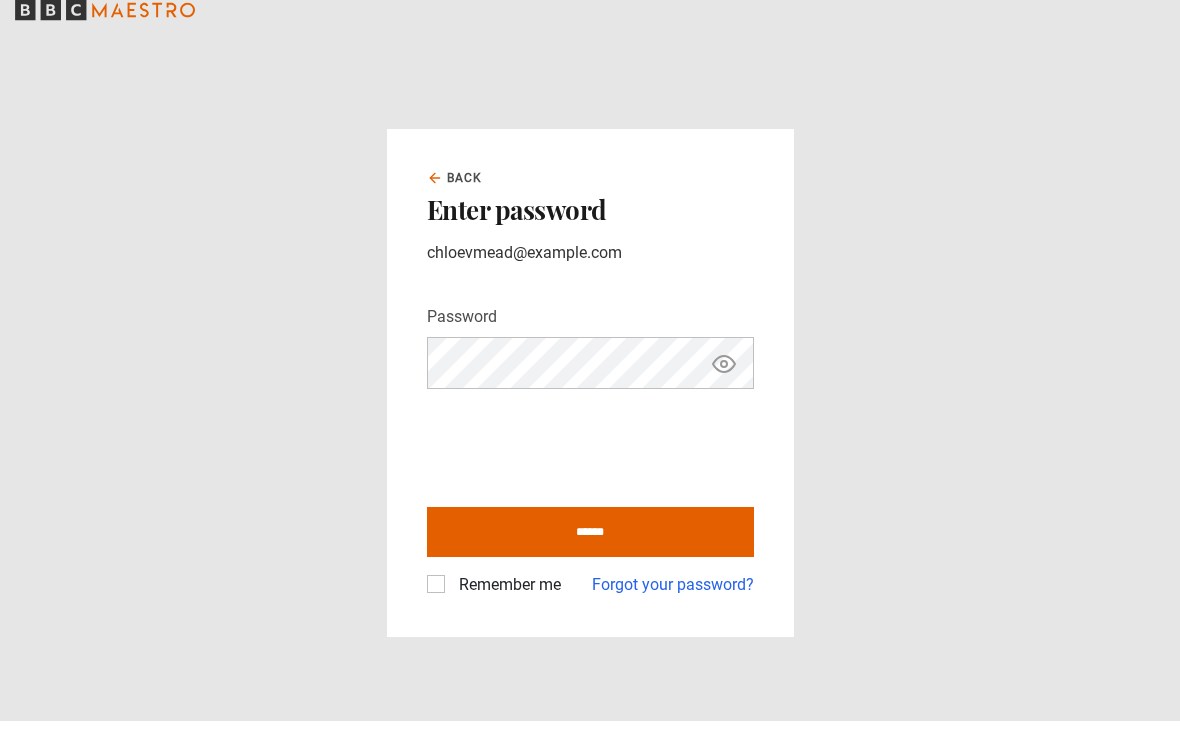 click on "******" at bounding box center [590, 557] 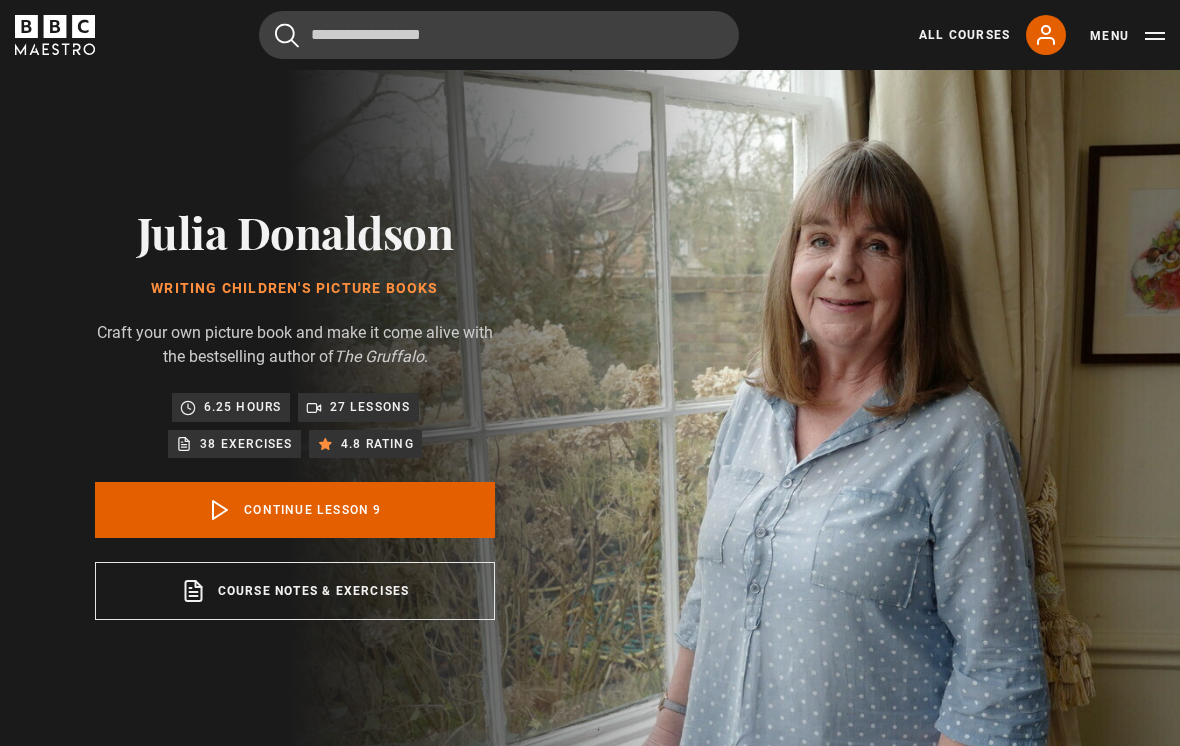 scroll, scrollTop: 787, scrollLeft: 0, axis: vertical 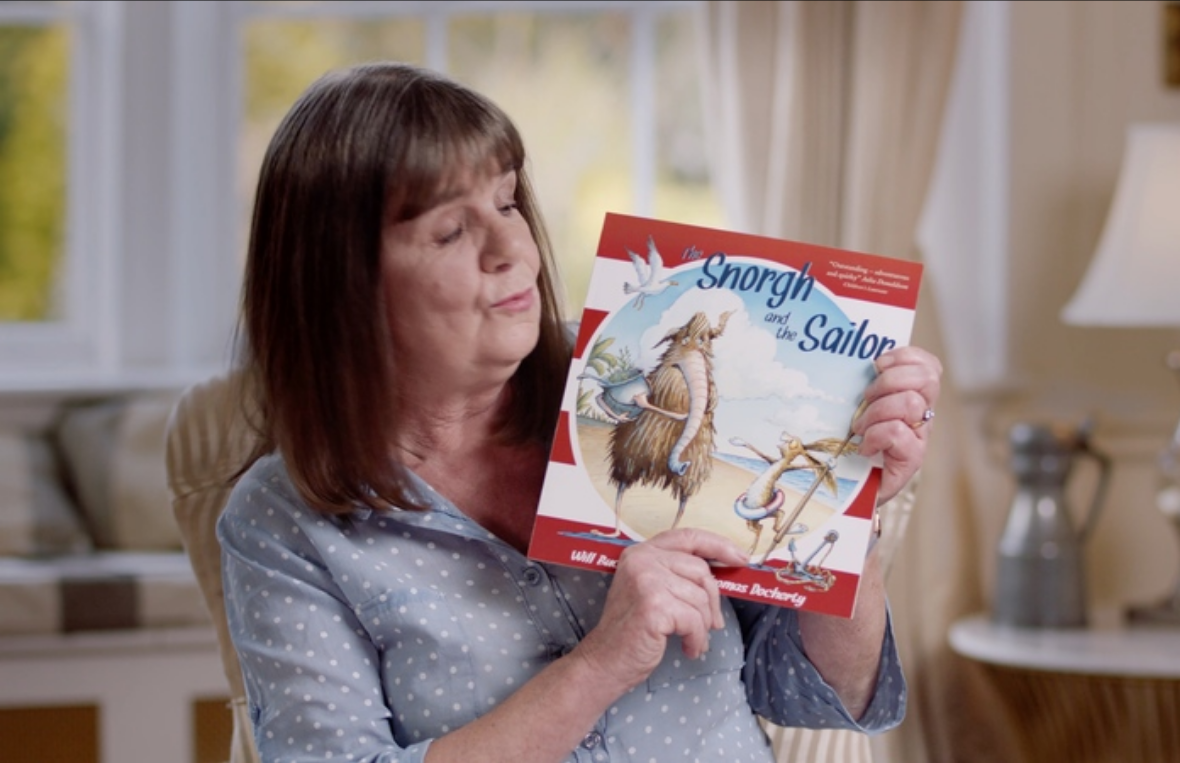 click on "Video Player is loading. Play Lesson Journeys and quests 10s Skip Back 10 seconds Pause 10s Skip Forward 10 seconds Loaded :  4.87% Pause Mute Current Time  0:10 - Duration  13:47
Julia Donaldson
Lesson 9
Journeys and quests
1x Playback Rate 2x 1.5x 1x , selected 0.5x Captions captions off , selected English  Captions This is a modal window.
Lesson Completed
Up next
Themes and messages
Cancel
Do you want to save this lesson?
Save lesson" at bounding box center (590, 381) 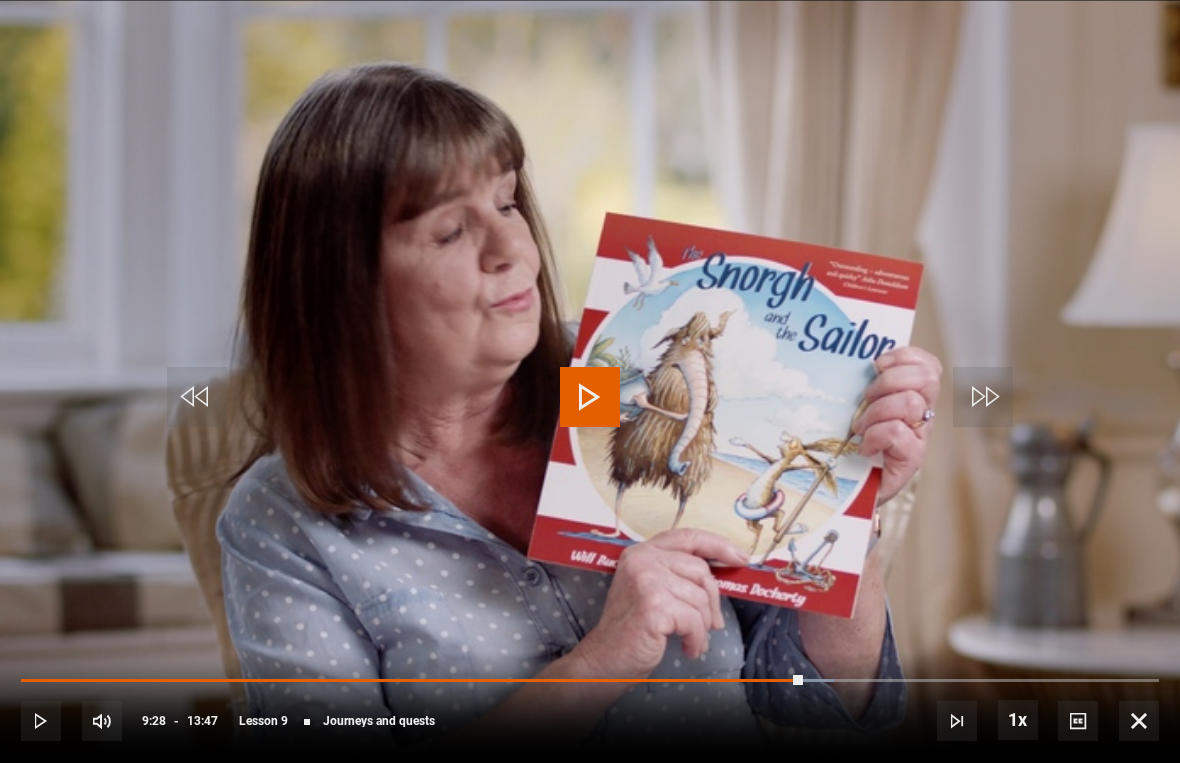 click at bounding box center [590, 397] 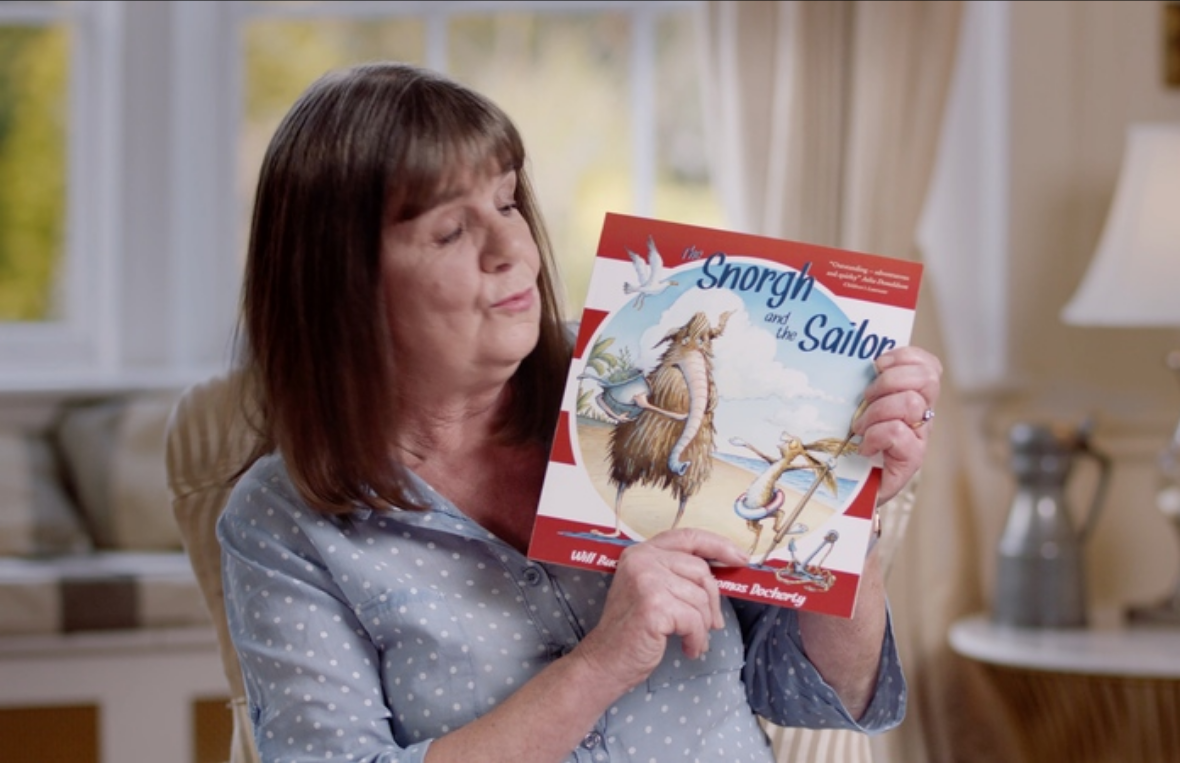 click on "Video Player is loading. Play Lesson Journeys and quests 10s Skip Back 10 seconds Pause 10s Skip Forward 10 seconds Loaded :  76.15% Pause Mute Current Time  10:32 - Duration  13:47
Julia Donaldson
Lesson 9
Journeys and quests
1x Playback Rate 2x 1.5x 1x , selected 0.5x Captions captions off , selected English  Captions This is a modal window.
Lesson Completed
Up next
Themes and messages
Cancel
Do you want to save this lesson?
Save lesson" at bounding box center (590, 381) 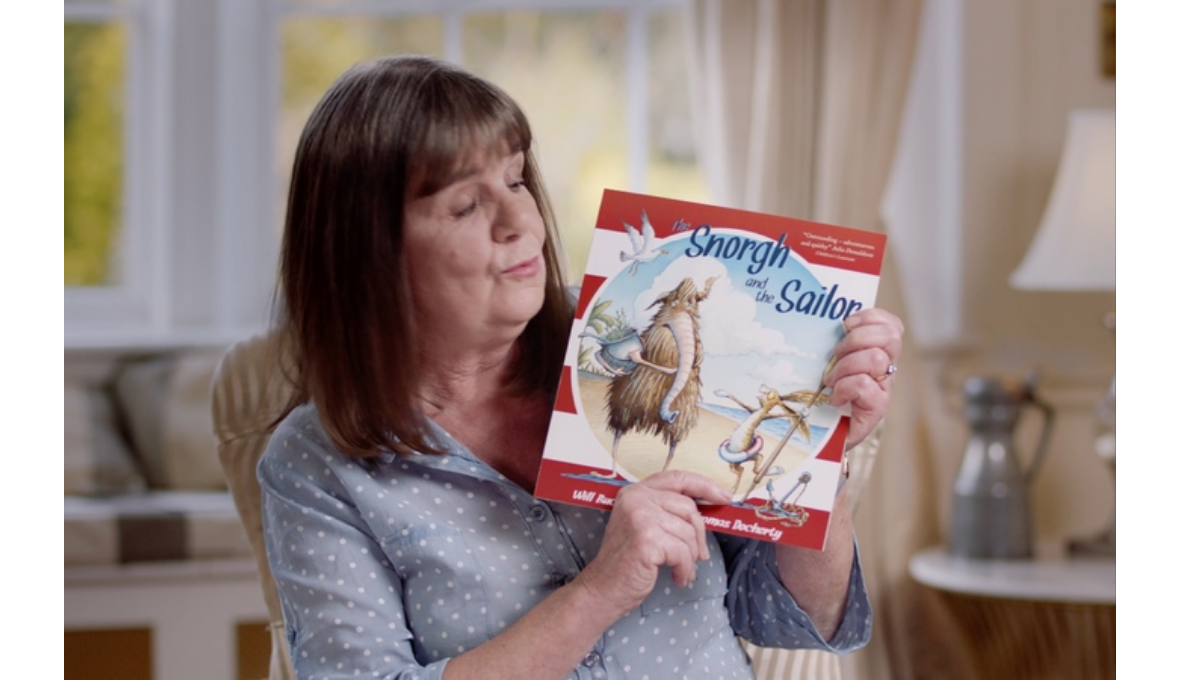 scroll, scrollTop: 952, scrollLeft: 0, axis: vertical 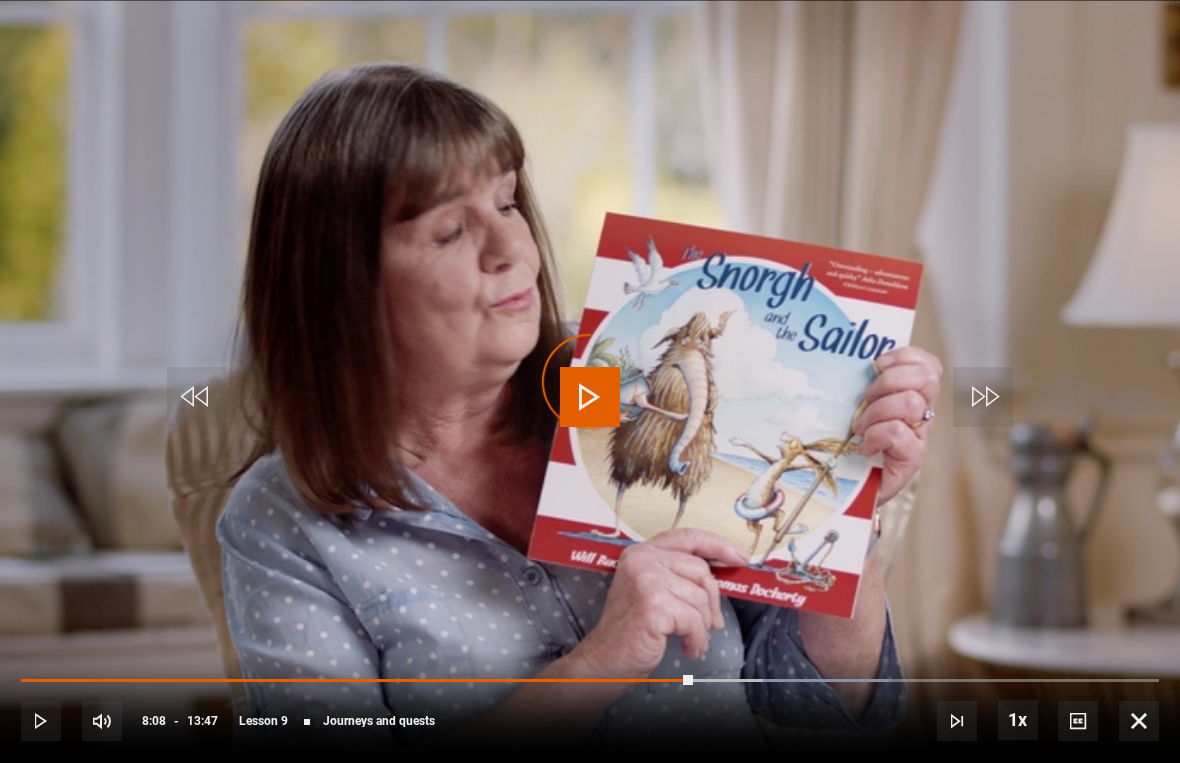 click on "Video Player is loading." at bounding box center (590, 382) 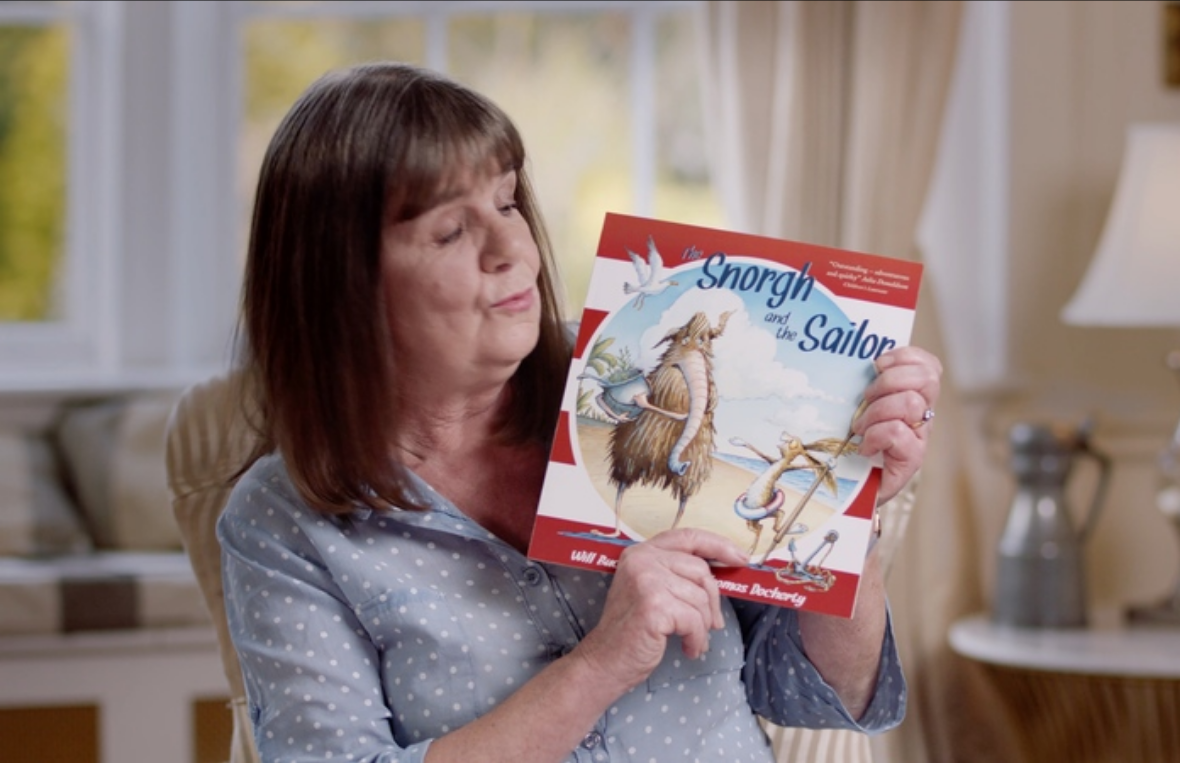 click on "Video Player is loading. Play Lesson Journeys and quests 10s Skip Back 10 seconds Pause 10s Skip Forward 10 seconds Loaded :  76.15% Pause Mute Current Time  8:08 - Duration  13:47
Julia Donaldson
Lesson 9
Journeys and quests
1x Playback Rate 2x 1.5x 1x , selected 0.5x Captions captions off , selected English  Captions This is a modal window.
Lesson Completed
Up next
Themes and messages
Cancel
Do you want to save this lesson?
Save lesson" at bounding box center [590, 381] 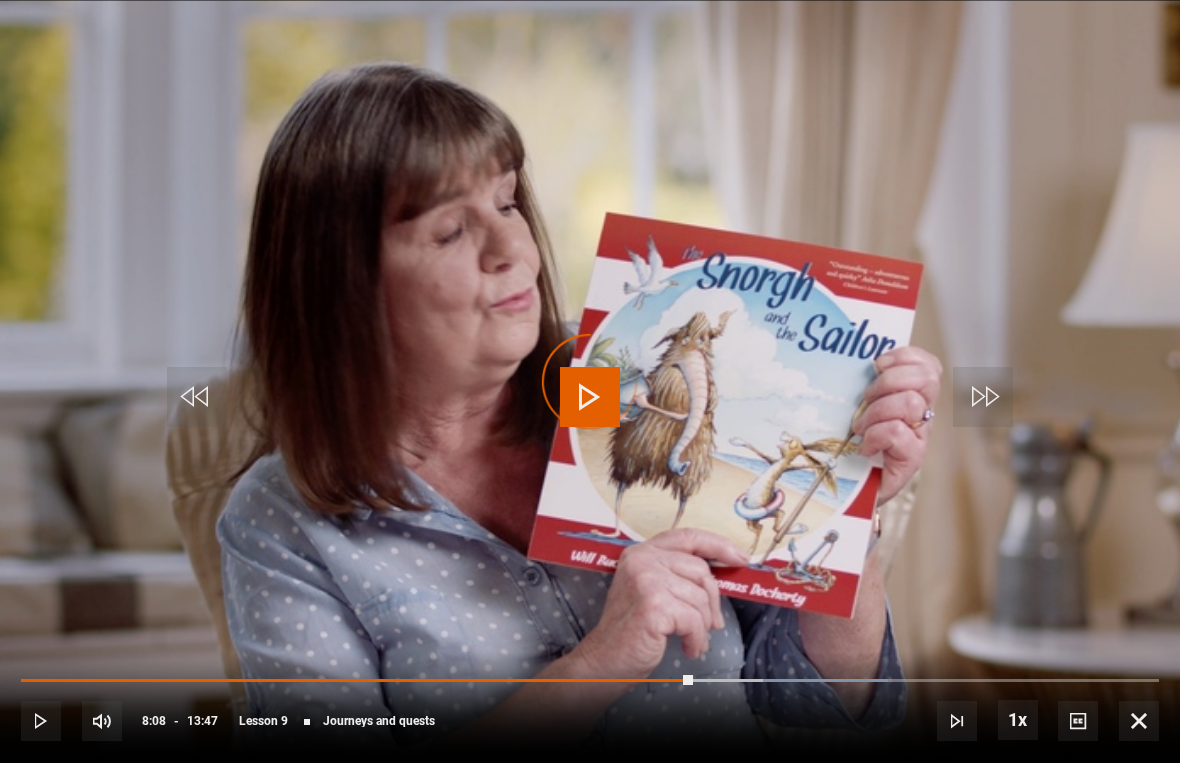 click on "Video Player is loading. Play Lesson Journeys and quests 10s Skip Back 10 seconds Play 10s Skip Forward 10 seconds Loaded :  76.15% Play Mute Current Time  8:08 - Duration  13:47
Julia Donaldson
Lesson 9
Journeys and quests
1x Playback Rate 2x 1.5x 1x , selected 0.5x Captions captions off , selected English  Captions This is a modal window.
Lesson Completed
Up next
Themes and messages
Cancel
Do you want to save this lesson?
Save lesson" at bounding box center (590, 381) 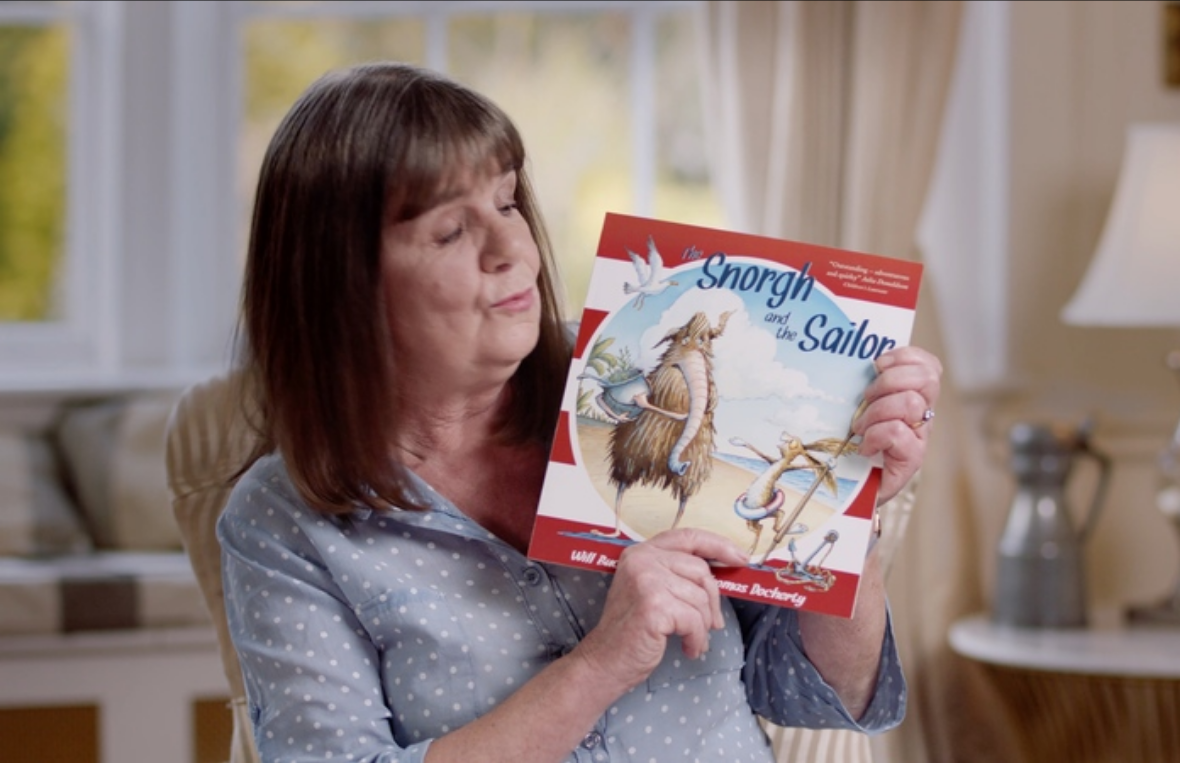 click on "Video Player is loading. Play Lesson Journeys and quests 10s Skip Back 10 seconds Pause 10s Skip Forward 10 seconds Loaded :  76.15% Pause Mute Current Time  8:08 - Duration  13:47
Julia Donaldson
Lesson 9
Journeys and quests
1x Playback Rate 2x 1.5x 1x , selected 0.5x Captions captions off , selected English  Captions This is a modal window.
Lesson Completed
Up next
Themes and messages
Cancel
Do you want to save this lesson?
Save lesson" at bounding box center [590, 381] 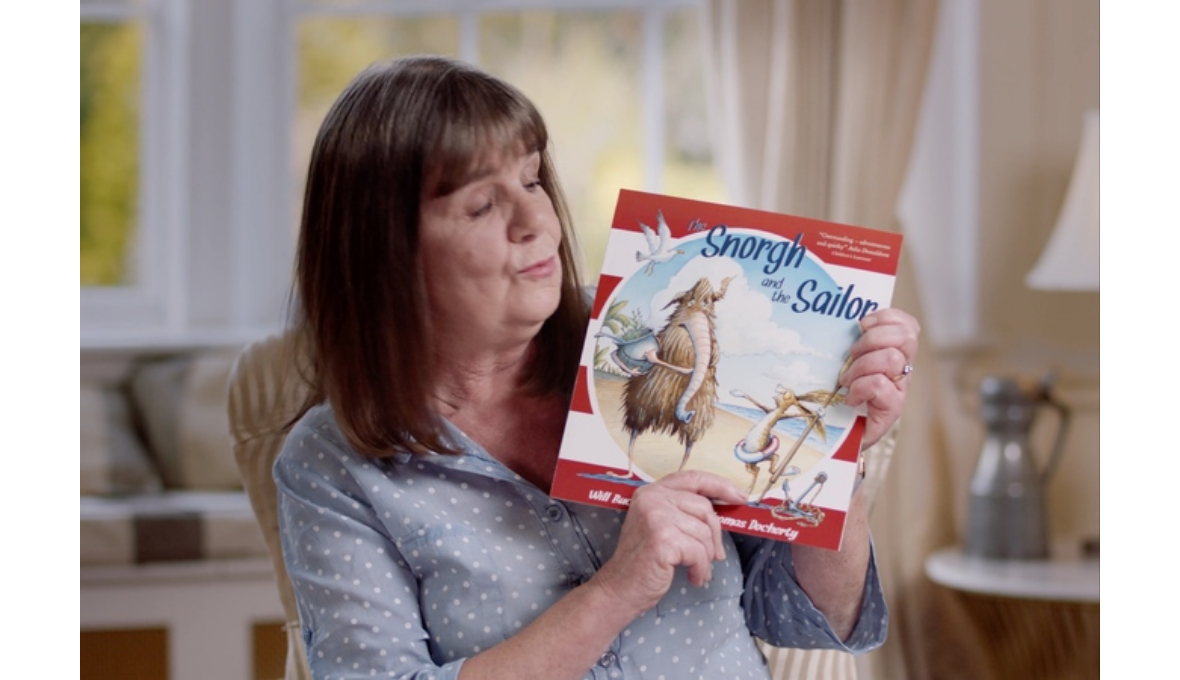 scroll, scrollTop: 911, scrollLeft: 0, axis: vertical 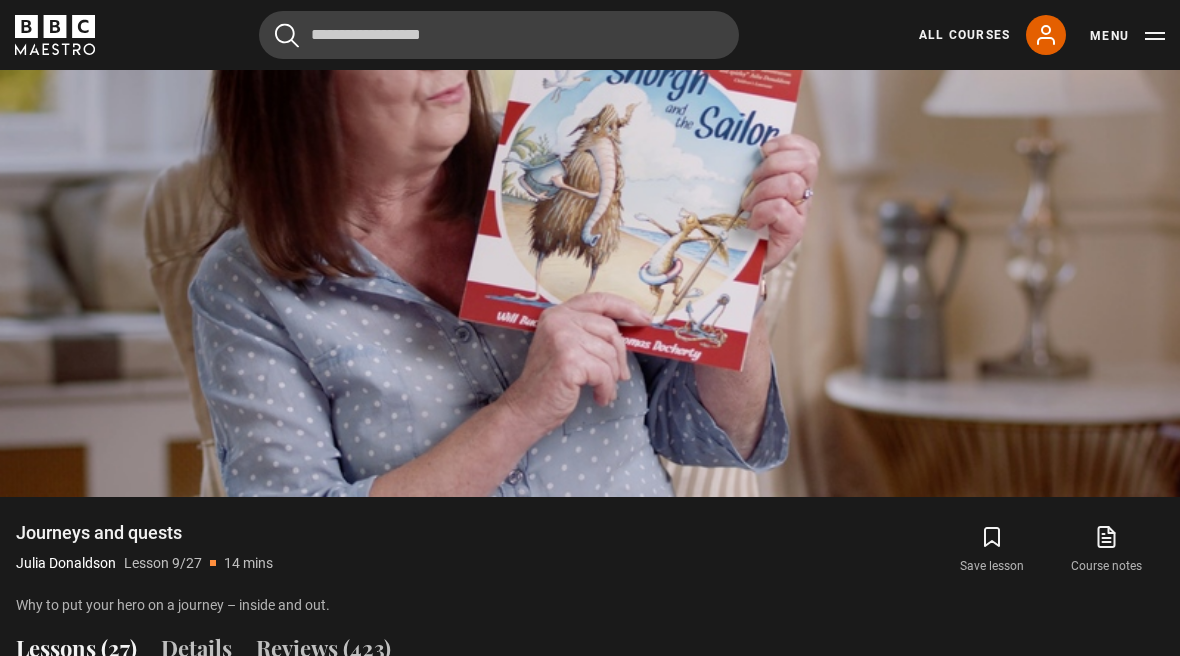 click on "Video Player is loading. Play Lesson Journeys and quests 10s Skip Back 10 seconds Pause 10s Skip Forward 10 seconds Loaded :  76.15% Pause Mute Current Time  8:08 - Duration  13:47
Julia Donaldson
Lesson 9
Journeys and quests
1x Playback Rate 2x 1.5x 1x , selected 0.5x Captions captions off , selected English  Captions This is a modal window.
Lesson Completed
Up next
Themes and messages
Cancel
Do you want to save this lesson?
Save lesson" at bounding box center [590, 165] 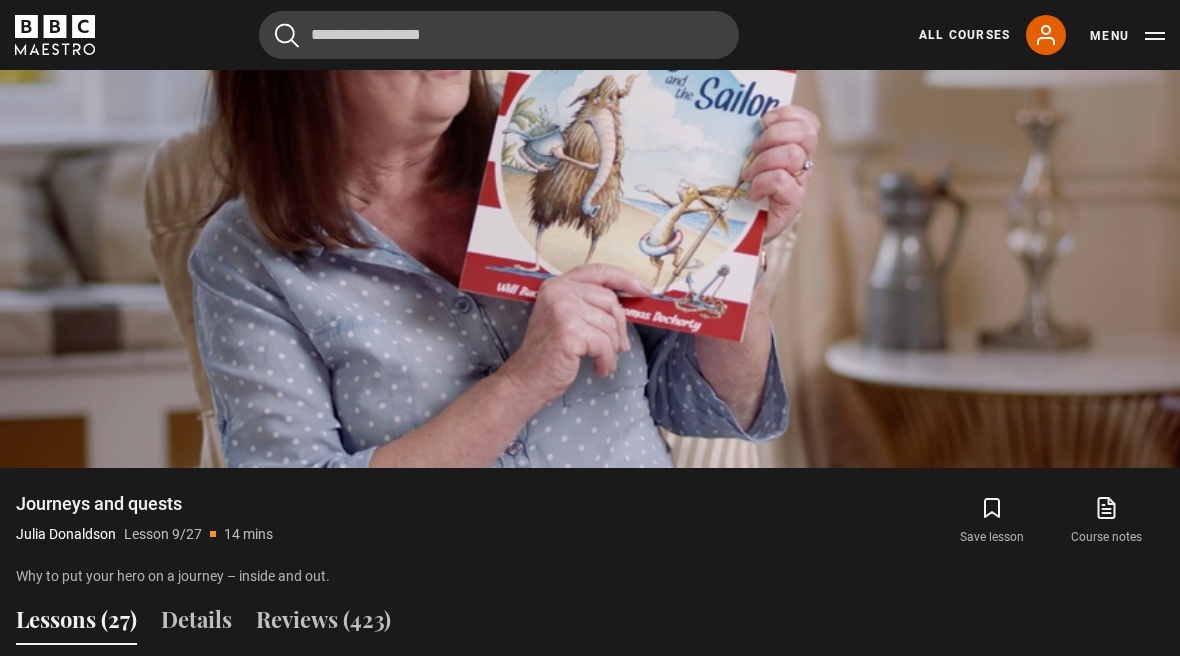scroll, scrollTop: 1087, scrollLeft: 0, axis: vertical 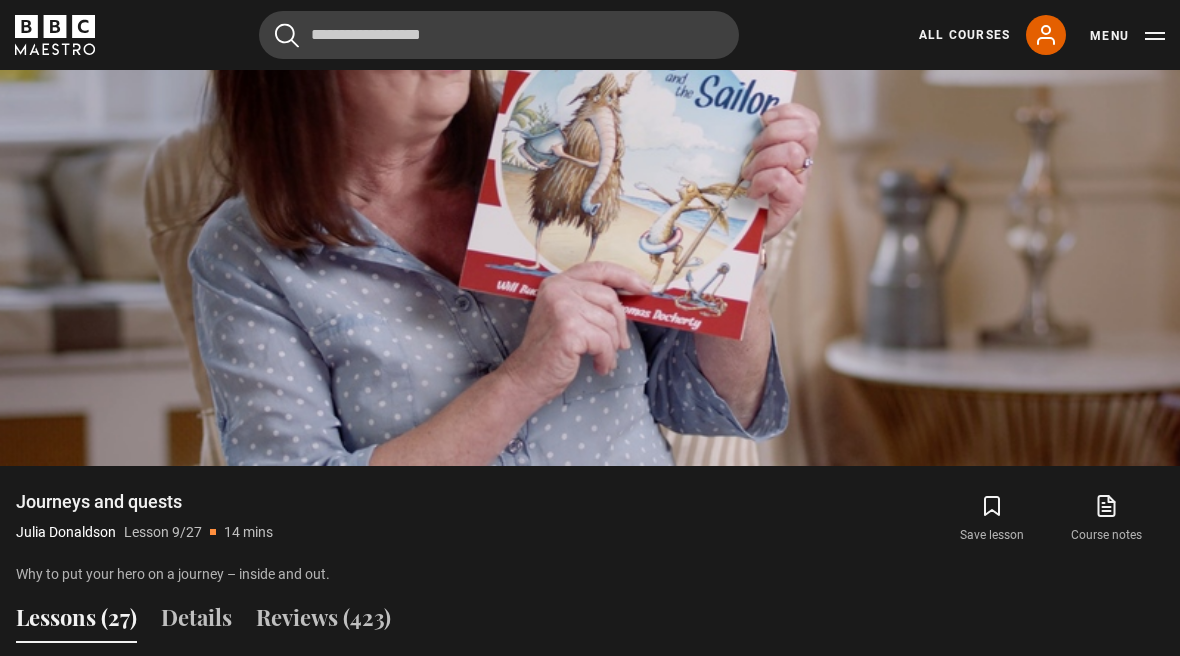 click on "Video Player is loading. Play Lesson Journeys and quests 10s Skip Back 10 seconds Pause 10s Skip Forward 10 seconds Loaded :  76.15% Pause Mute Current Time  8:08 - Duration  13:47
Julia Donaldson
Lesson 9
Journeys and quests
1x Playback Rate 2x 1.5x 1x , selected 0.5x Captions captions off , selected English  Captions This is a modal window.
Lesson Completed
Up next
Themes and messages
Cancel
Do you want to save this lesson?
Save lesson" at bounding box center [590, 134] 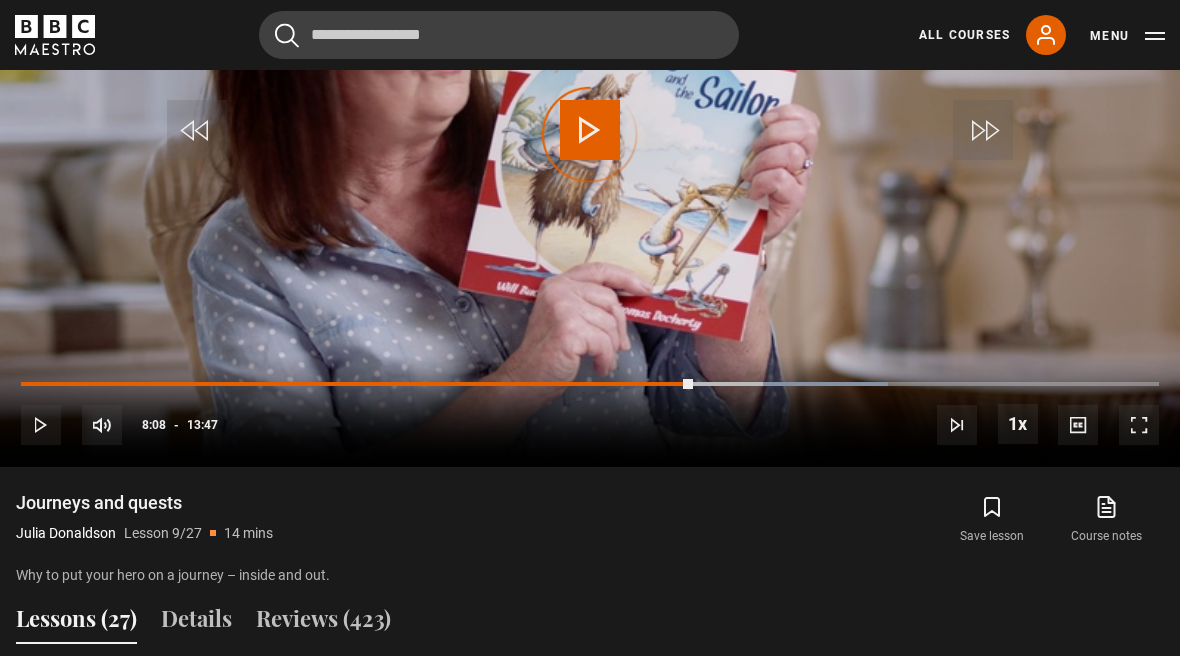 scroll, scrollTop: 1085, scrollLeft: 0, axis: vertical 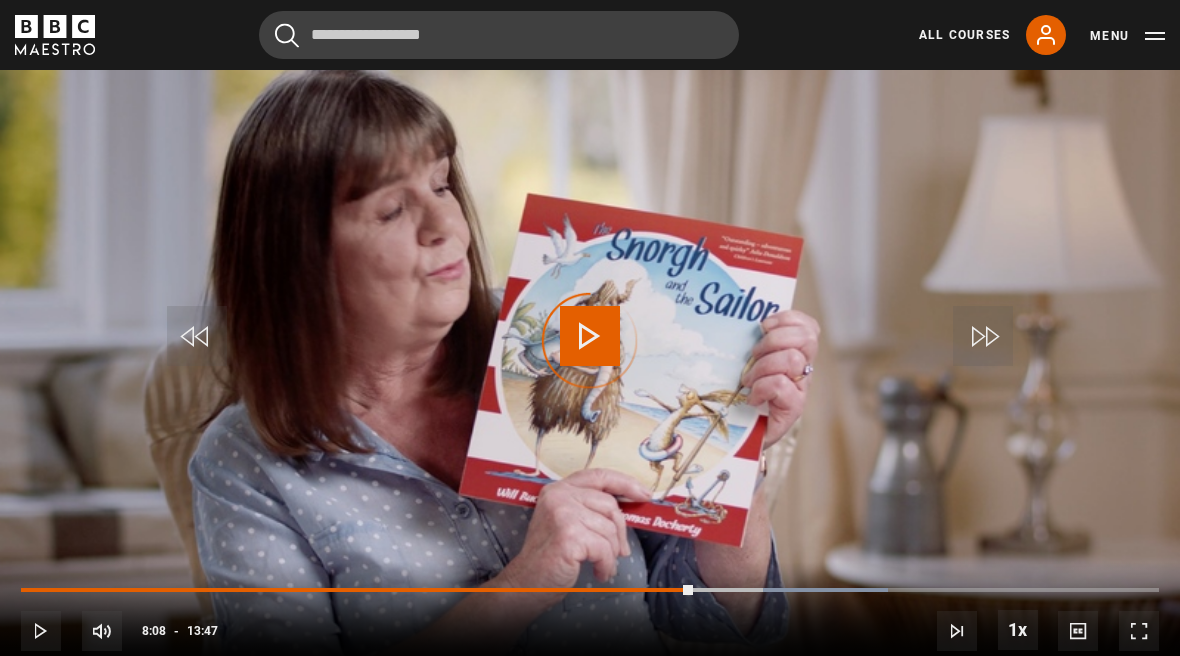 click at bounding box center [590, 336] 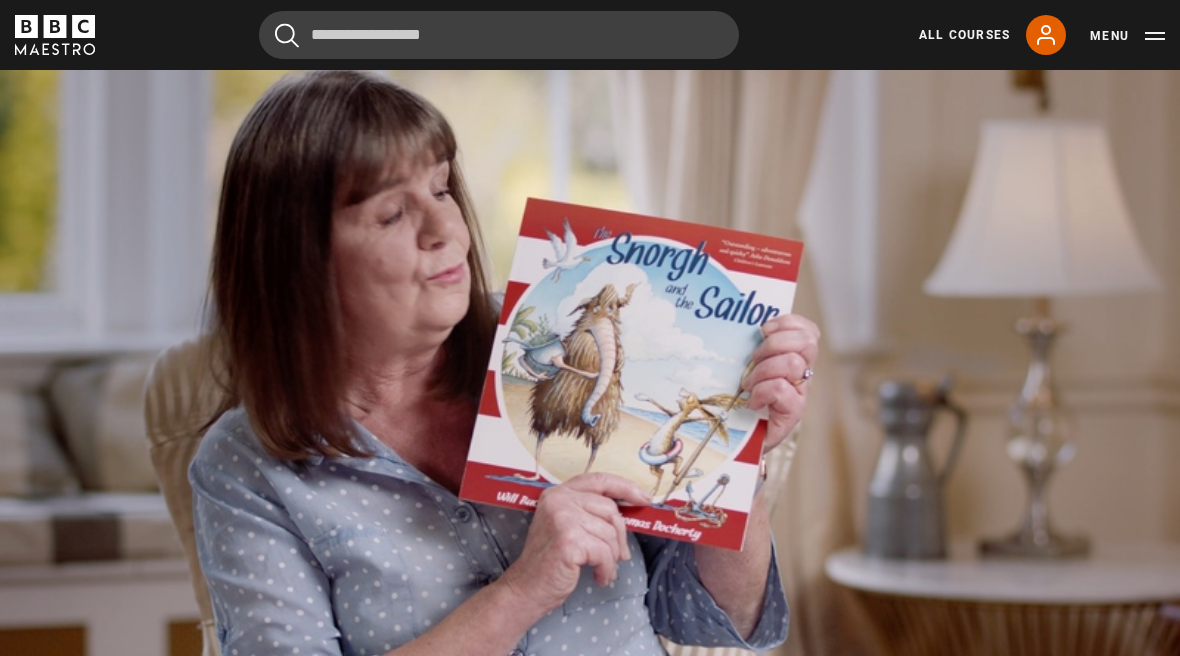 scroll, scrollTop: 875, scrollLeft: 0, axis: vertical 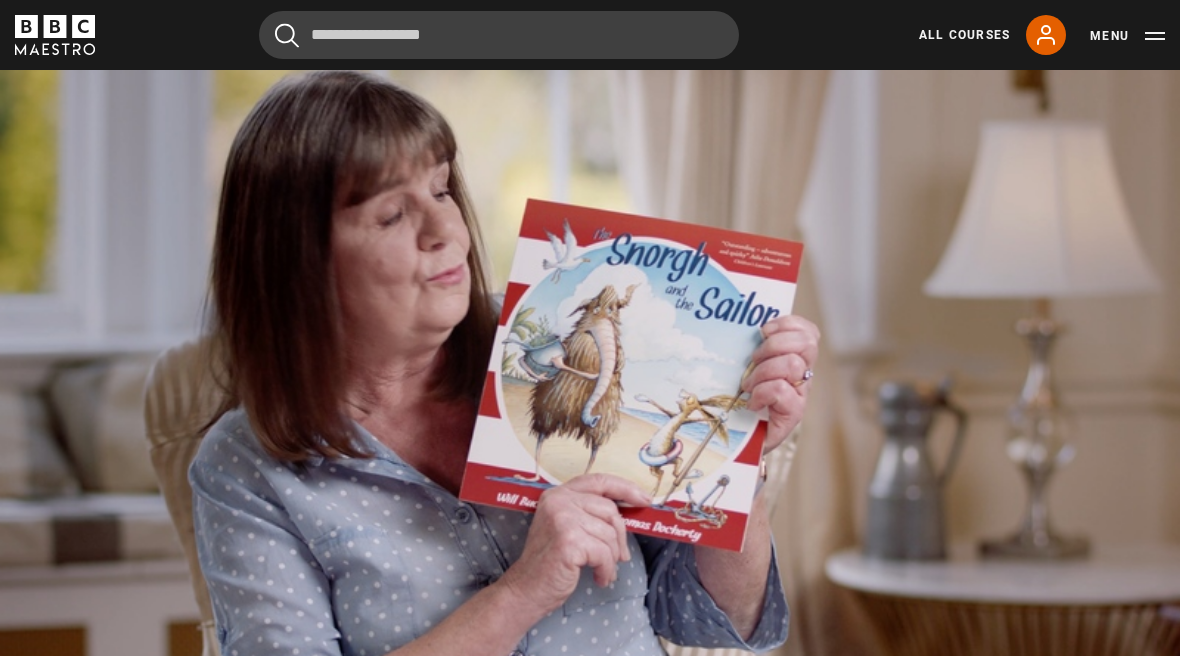 click on "Video Player is loading. Play Lesson Journeys and quests 10s Skip Back 10 seconds Pause 10s Skip Forward 10 seconds Loaded :  76.15% Pause Mute Current Time  8:08 - Duration  13:47
Julia Donaldson
Lesson 9
Journeys and quests
1x Playback Rate 2x 1.5x 1x , selected 0.5x Captions captions off , selected English  Captions This is a modal window.
Lesson Completed
Up next
Themes and messages
Cancel
Do you want to save this lesson?
Save lesson" at bounding box center (590, 346) 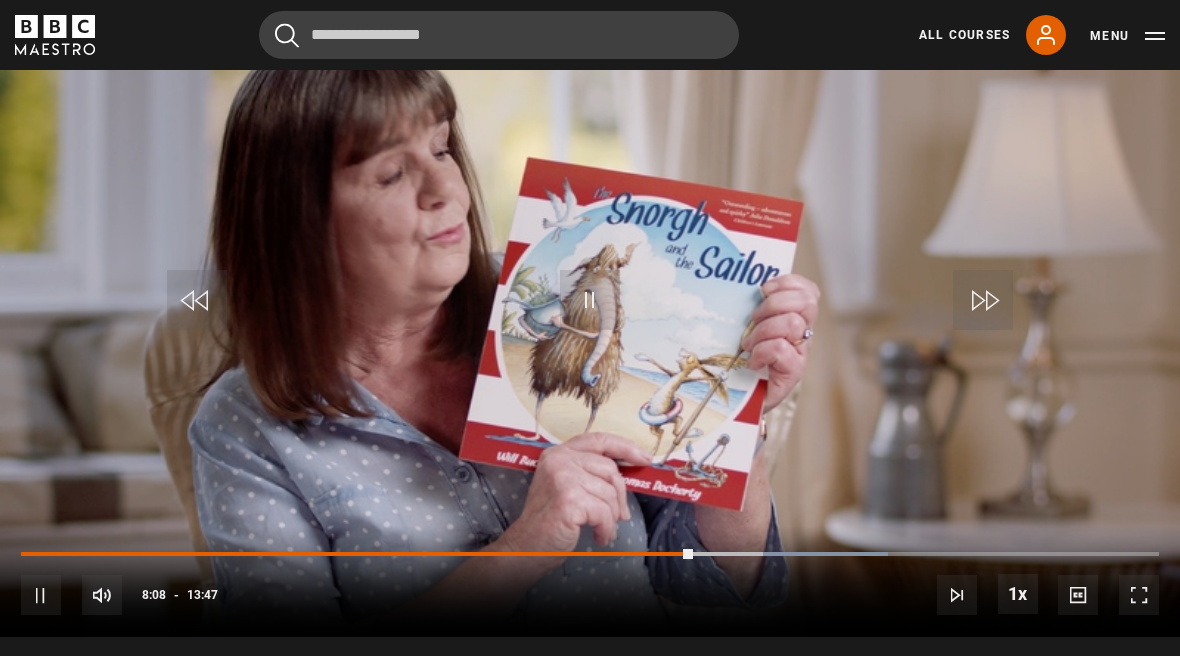 scroll, scrollTop: 917, scrollLeft: 0, axis: vertical 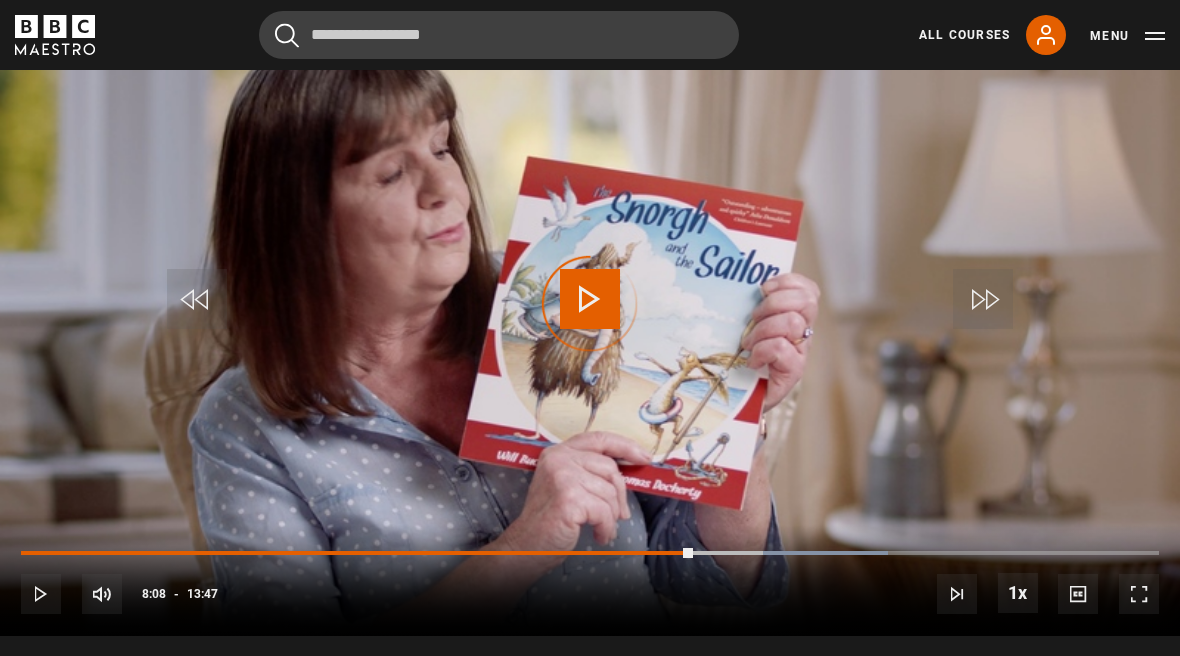 click on "Video Player is loading." at bounding box center (590, 304) 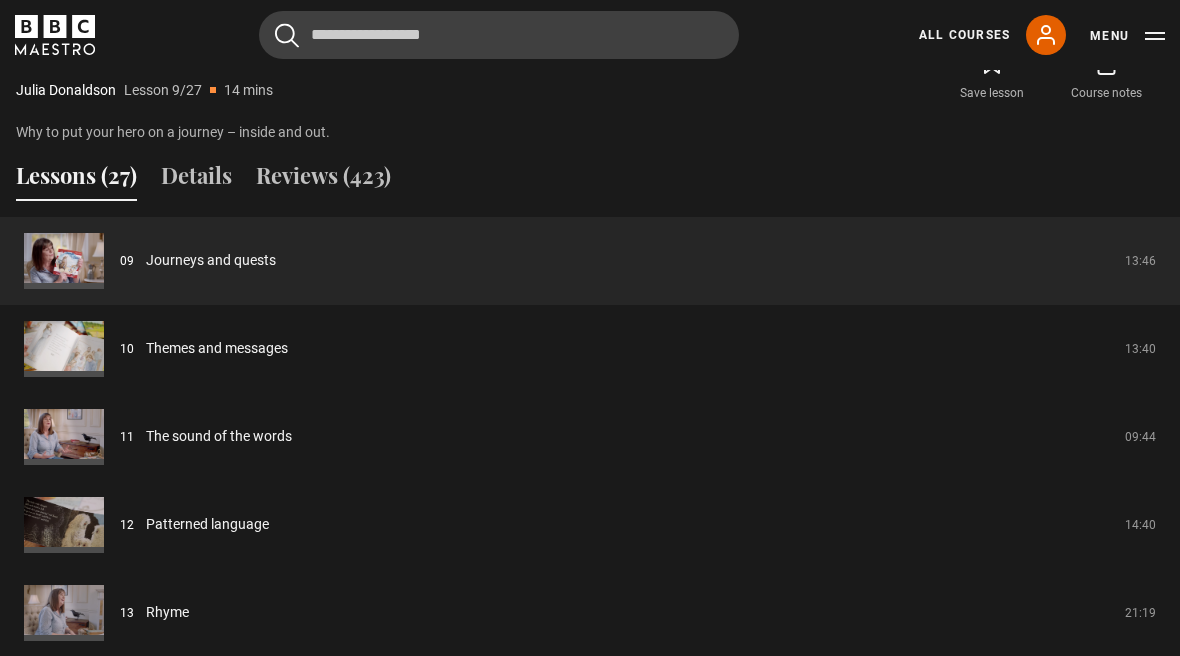 scroll, scrollTop: 1529, scrollLeft: 0, axis: vertical 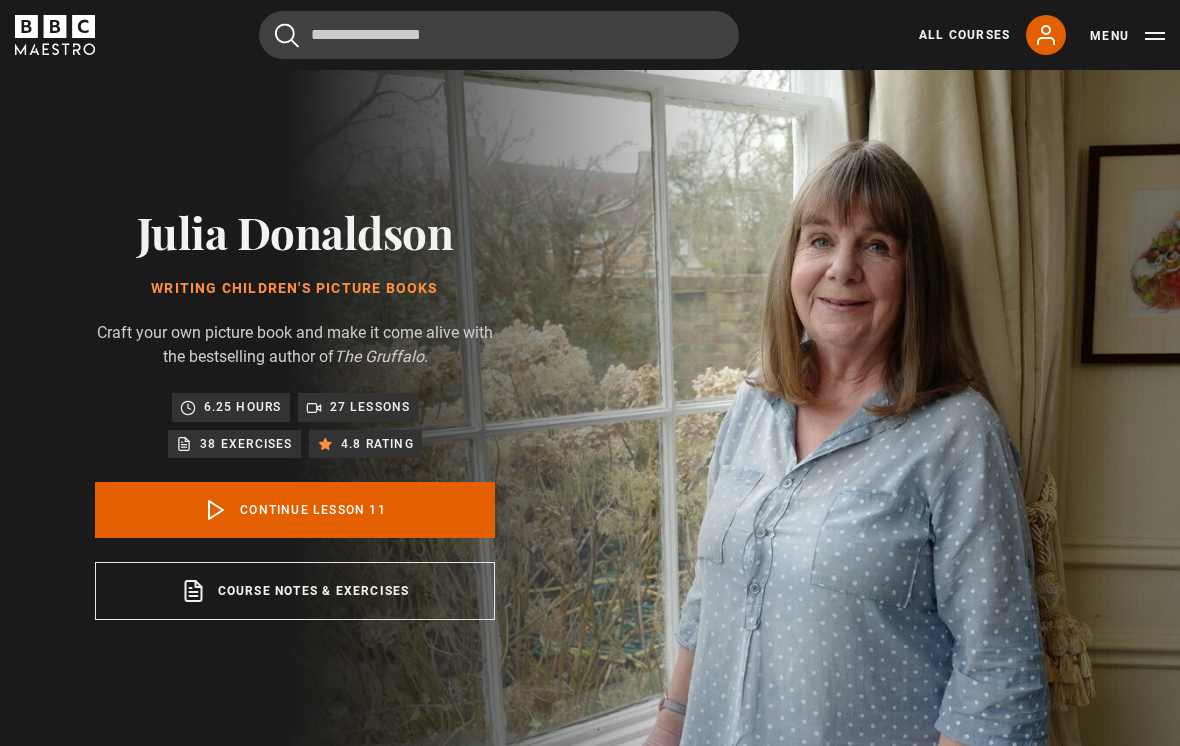 click on "Continue lesson 11" at bounding box center [295, 510] 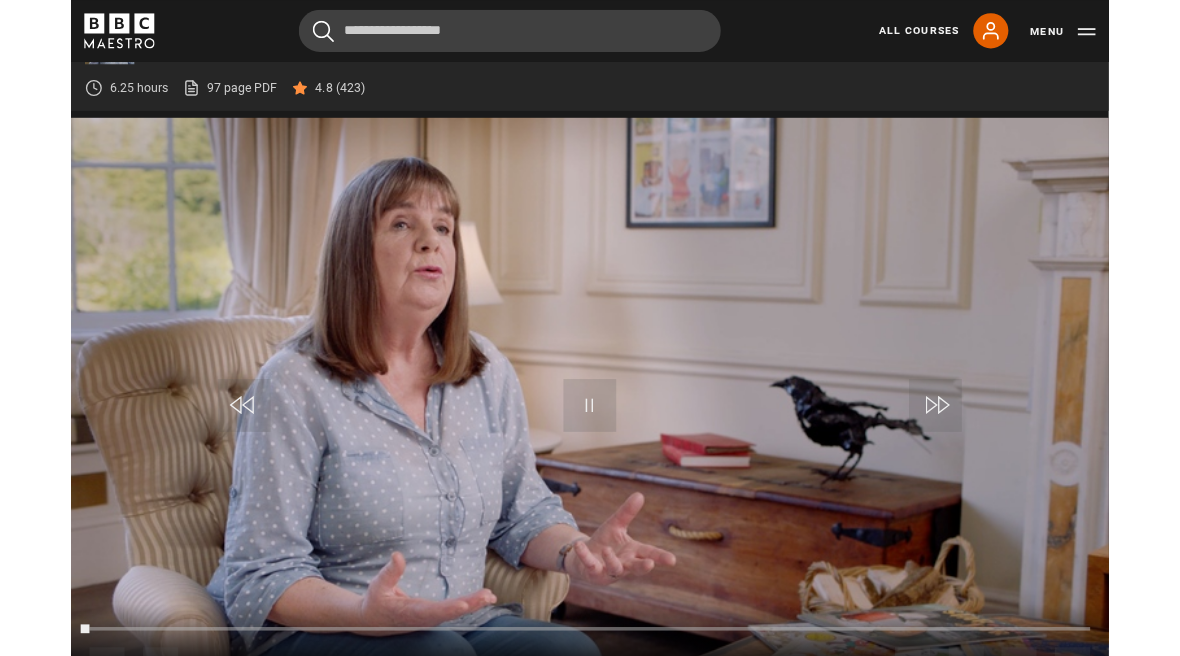 scroll, scrollTop: 870, scrollLeft: 0, axis: vertical 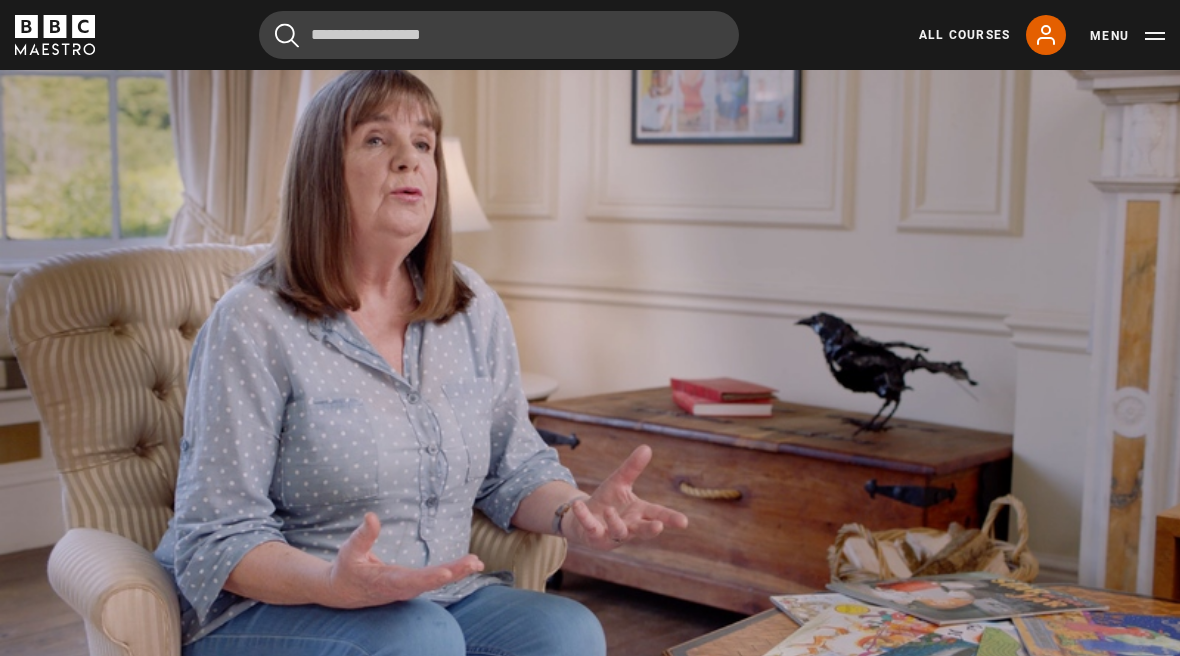 click on "Video Player is loading. Play Lesson The sound of the words  10s Skip Back 10 seconds Pause 10s Skip Forward 10 seconds Loaded :  27.52% Pause Mute Current Time  2:33 - Duration  9:45
Julia Donaldson
Lesson 11
The sound of the words
1x Playback Rate 2x 1.5x 1x , selected 0.5x Captions captions off , selected English  Captions This is a modal window.
Lesson Completed
Up next
Patterned language
Cancel
Do you want to save this lesson?
Save lesson
Rewatch" at bounding box center [590, 351] 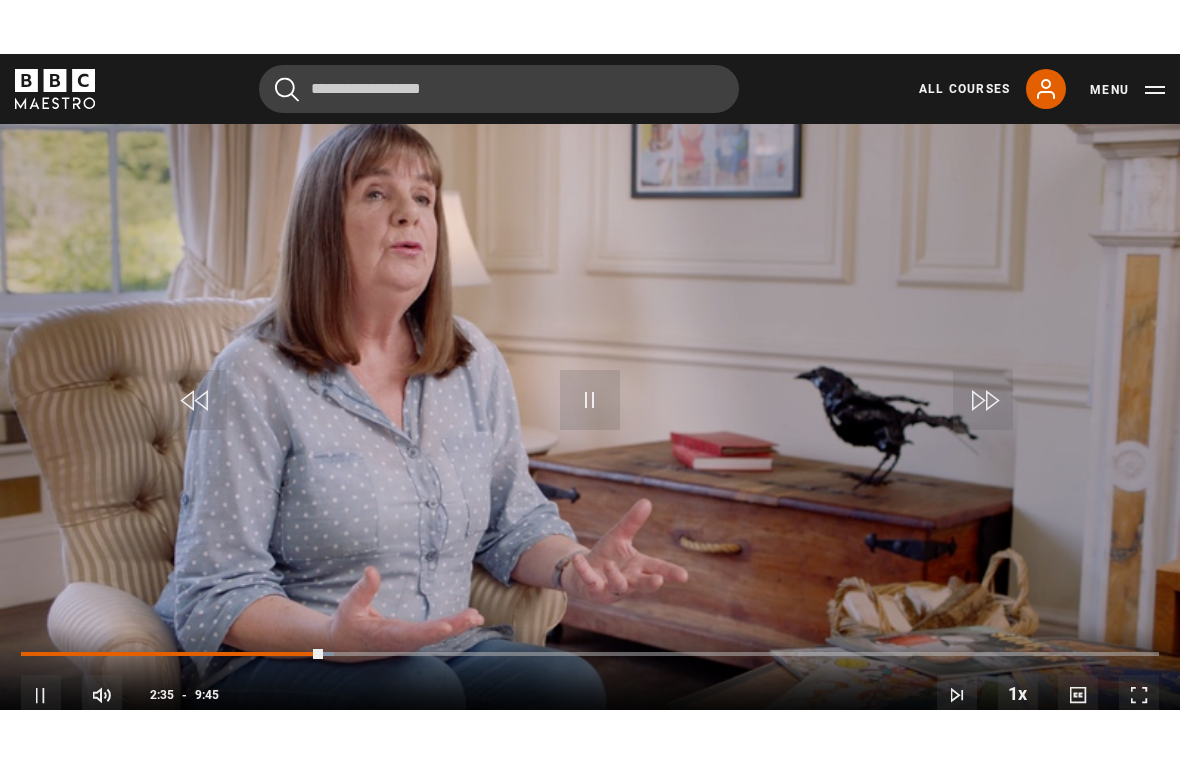 scroll, scrollTop: 24, scrollLeft: 0, axis: vertical 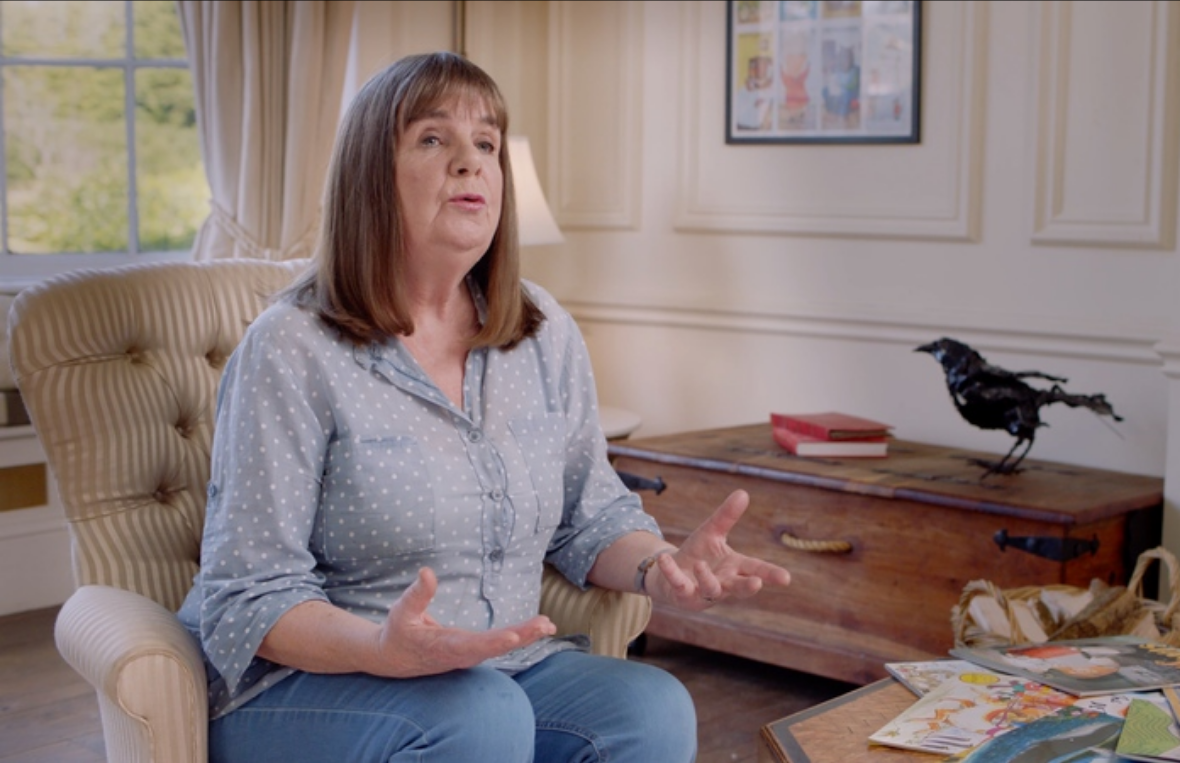 click on "Pause" at bounding box center (590, 397) 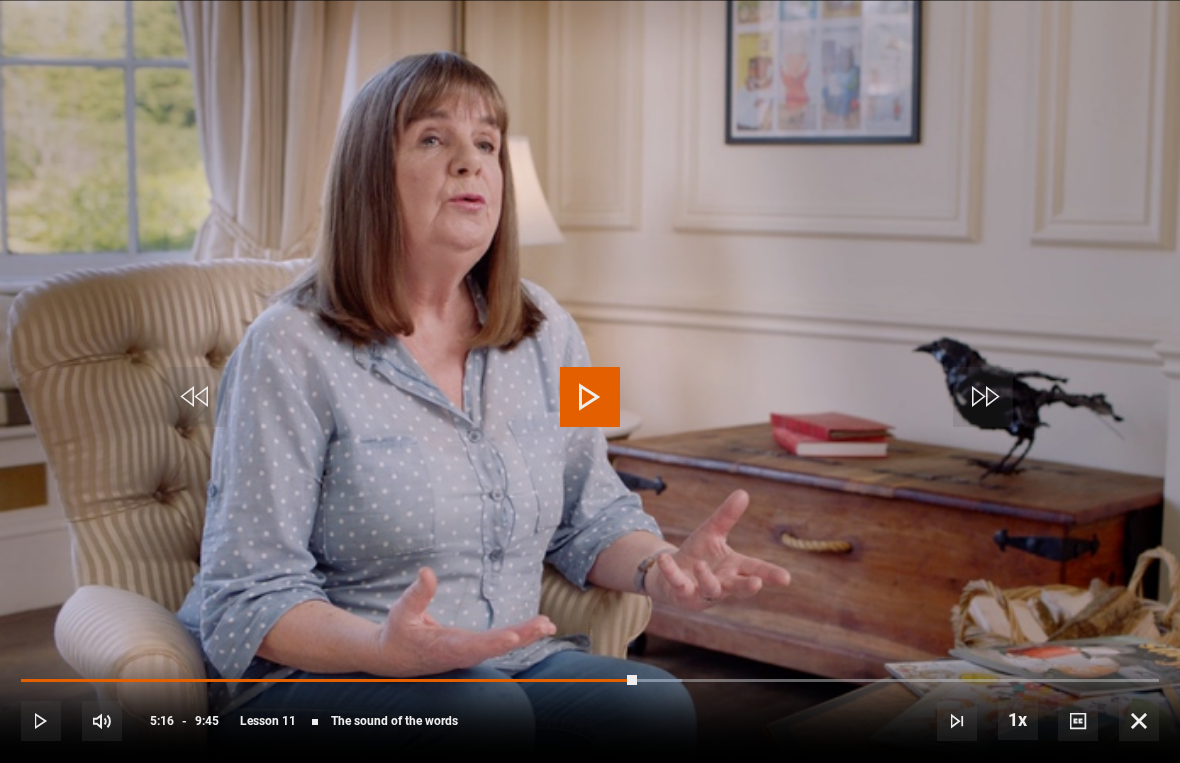 click at bounding box center [590, 397] 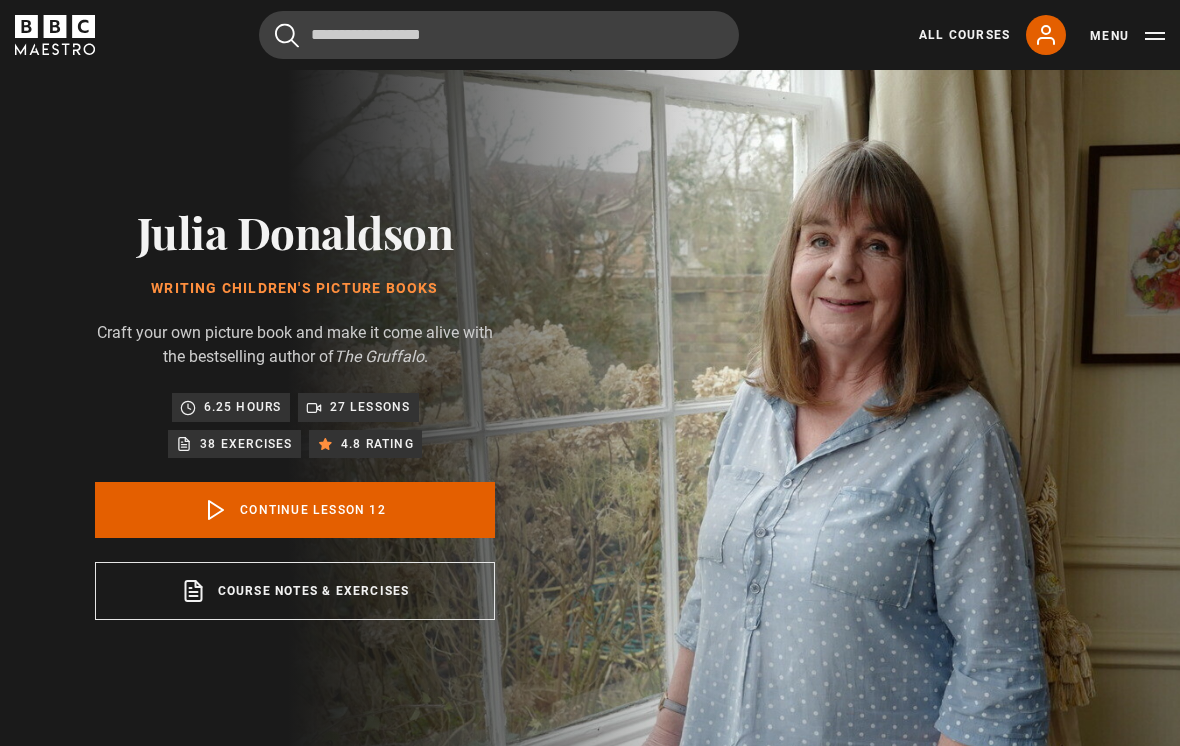 scroll, scrollTop: 787, scrollLeft: 0, axis: vertical 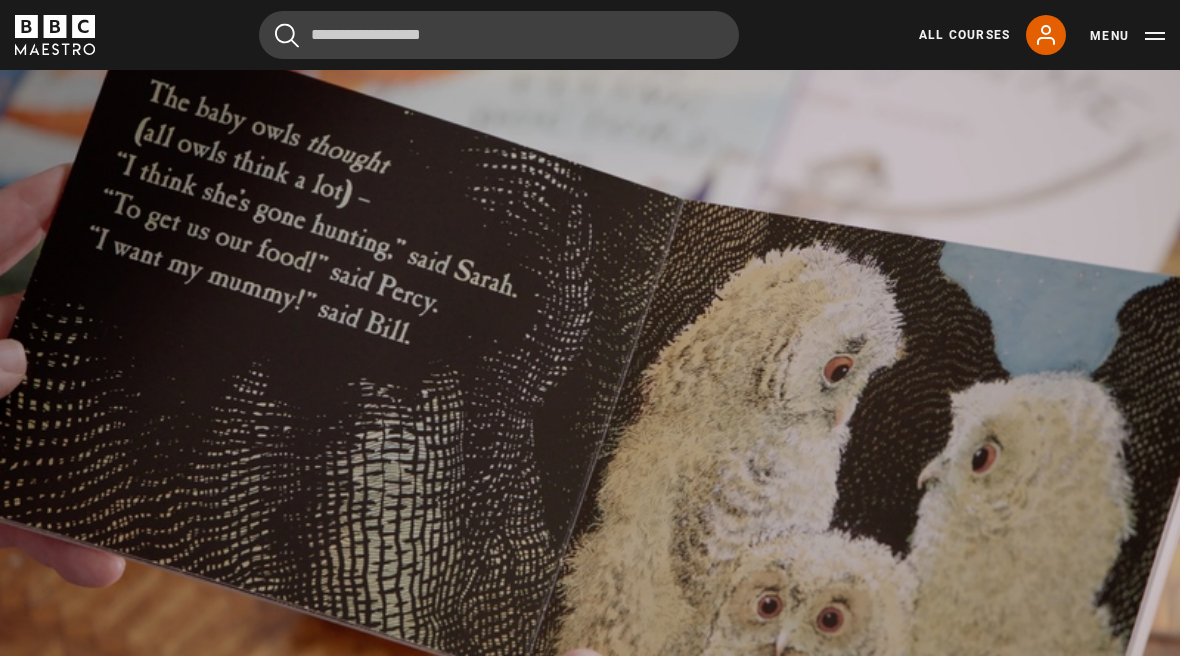 click on "Video Player is loading. Play Lesson Patterned language 10s Skip Back 10 seconds Pause 10s Skip Forward 10 seconds Loaded :  0.00% Pause Mute Current Time  0:00 - Duration  14:41
[PERSON]
Lesson 12
Patterned language
1x Playback Rate 2x 1.5x 1x , selected 0.5x Captions captions off , selected English  Captions This is a modal window.
Lesson Completed
Up next
Rhyme
Cancel
Do you want to save this lesson?
Save lesson" at bounding box center (590, 380) 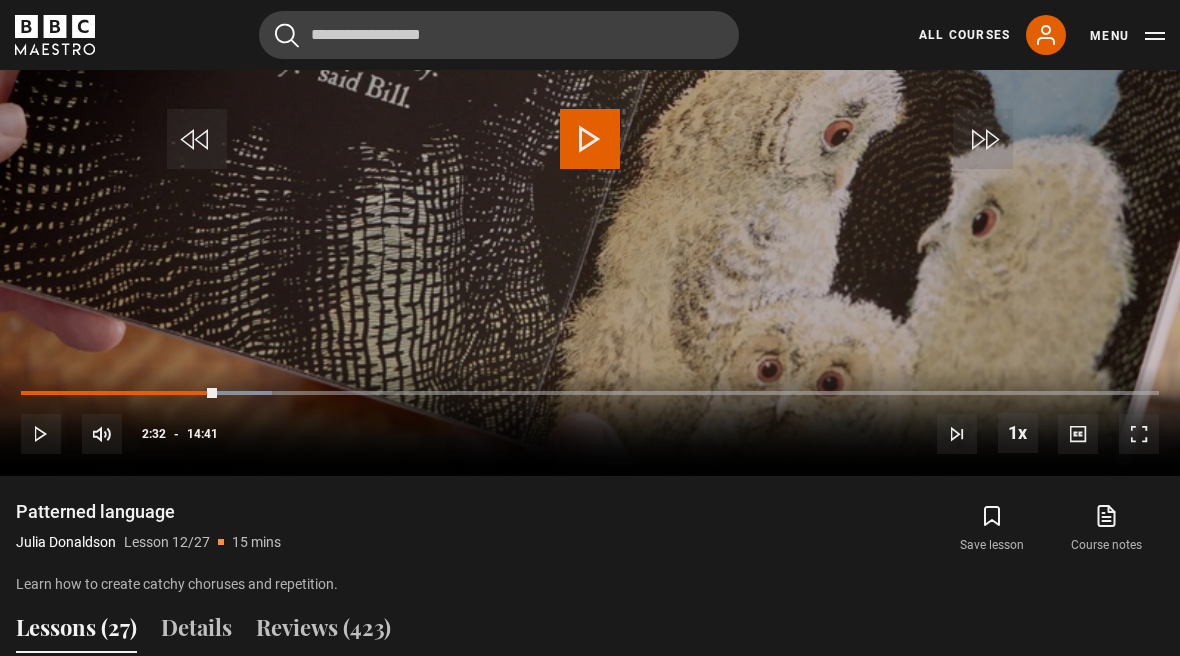 scroll, scrollTop: 1079, scrollLeft: 0, axis: vertical 